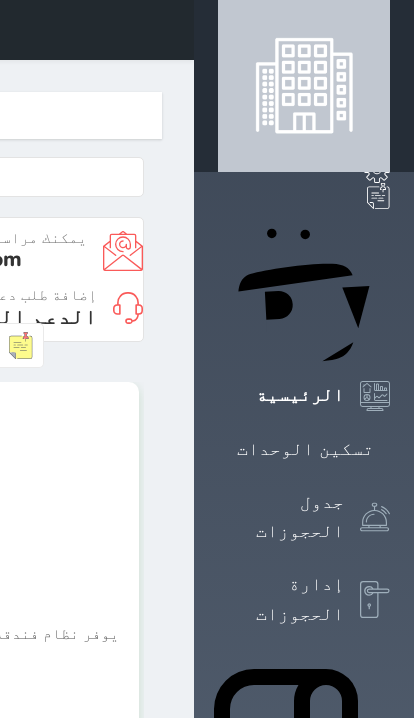 scroll, scrollTop: 0, scrollLeft: 0, axis: both 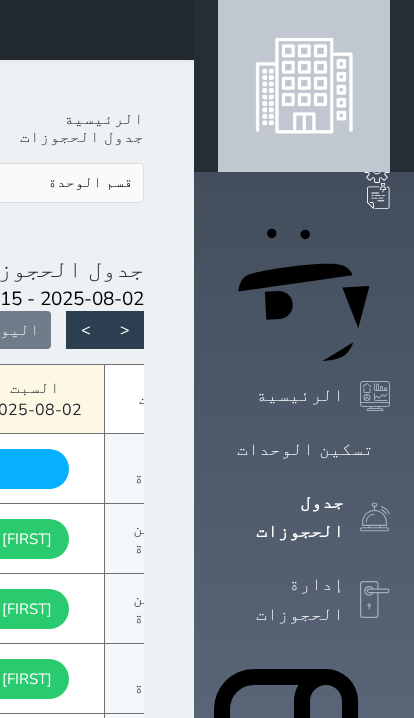 click on "[FIRST] [LAST]
السبت - [DATE]" at bounding box center (-139, 469) 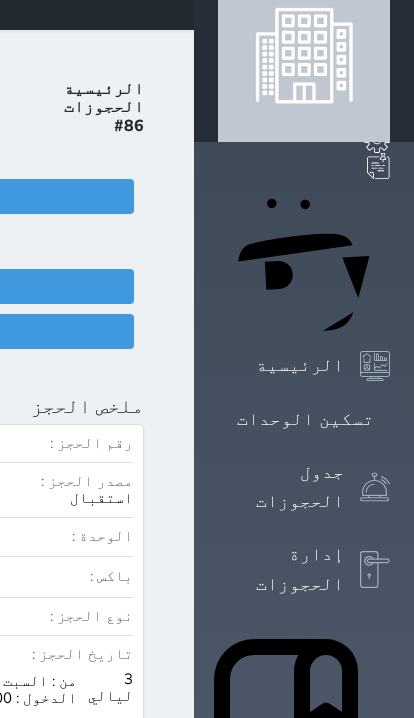 scroll, scrollTop: 0, scrollLeft: 0, axis: both 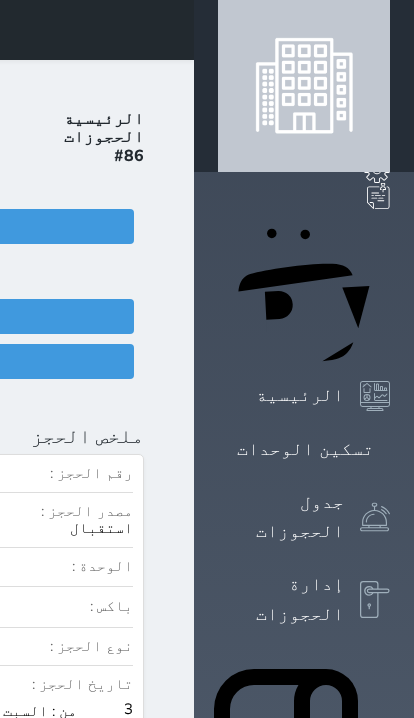 click at bounding box center (170, 30) 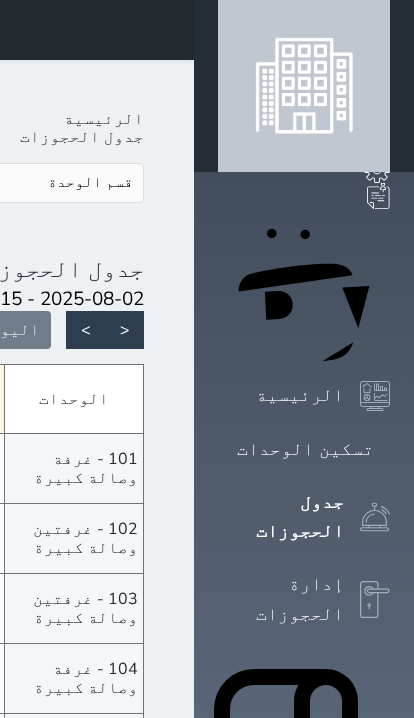 click on "[FIRST] [LAST]
السبت - [DATE]" at bounding box center (-239, 469) 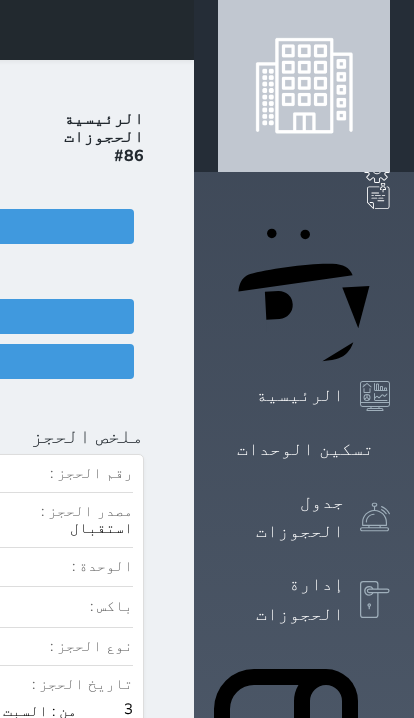 click on "تسجيل دخول" at bounding box center [-96, 361] 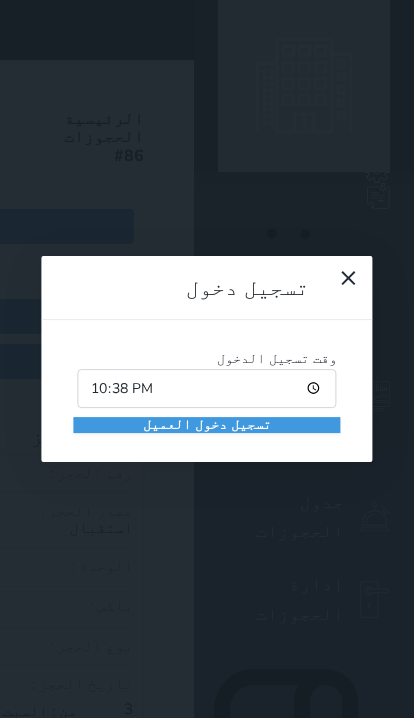 click on "تسجيل دخول العميل" at bounding box center [206, 425] 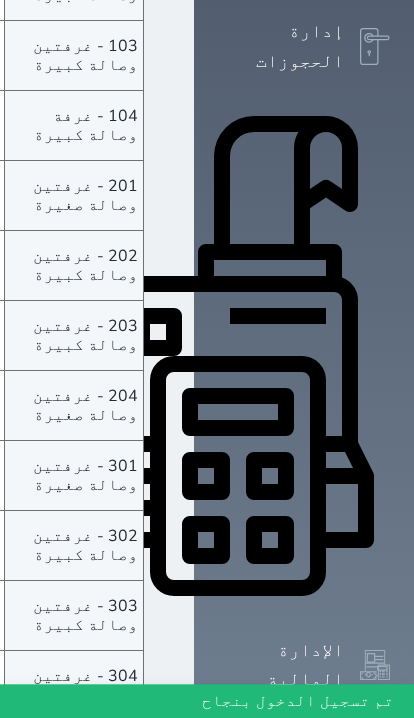scroll, scrollTop: 570, scrollLeft: 0, axis: vertical 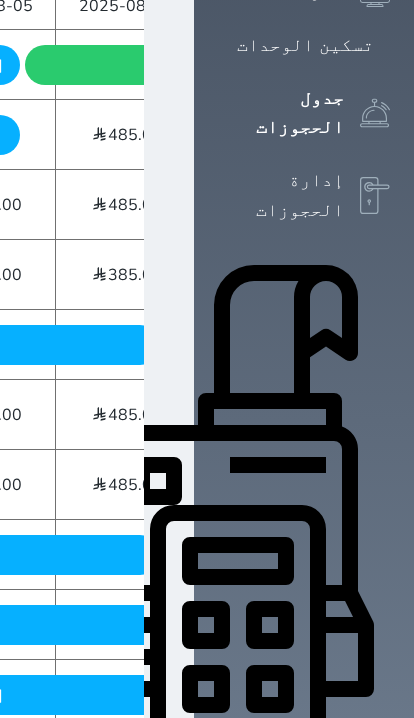click on "طاهر ضيف الله عوض الحربي
الاثنين - 2025/08/04" at bounding box center [-118, 555] 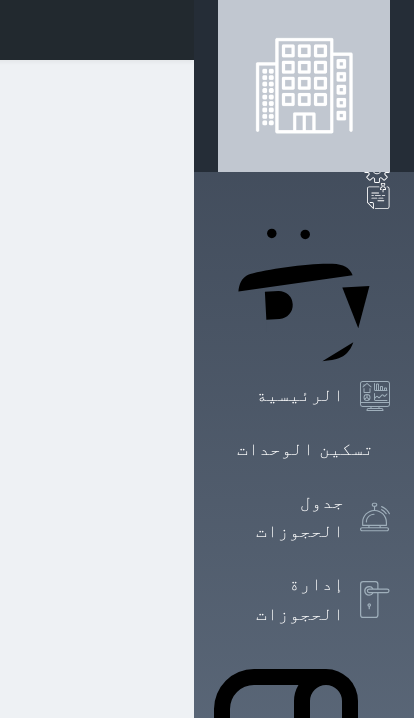 scroll, scrollTop: 19, scrollLeft: 0, axis: vertical 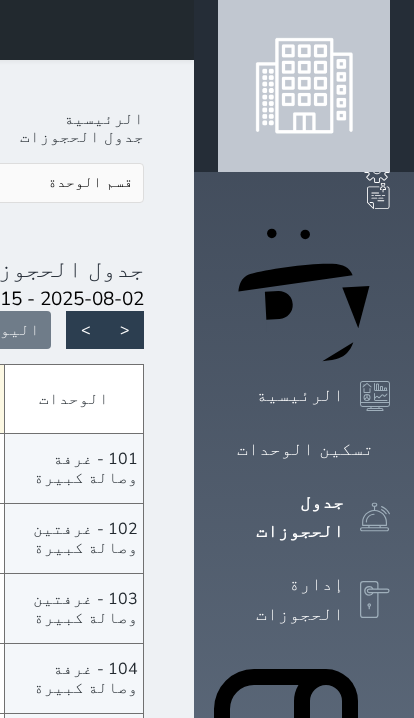 click on "سويتس إن
حجز جماعي جديد   حجز جديد   غير مرتبط مع منصة زاتكا المرحلة الثانية   غير مرتبط مع شموس   غير مرتبط مع المنصة الوطنية للرصد السياحي             إشعار   الغرفة   النزيل   المصدر
عبدالملك" at bounding box center (-336, 30) 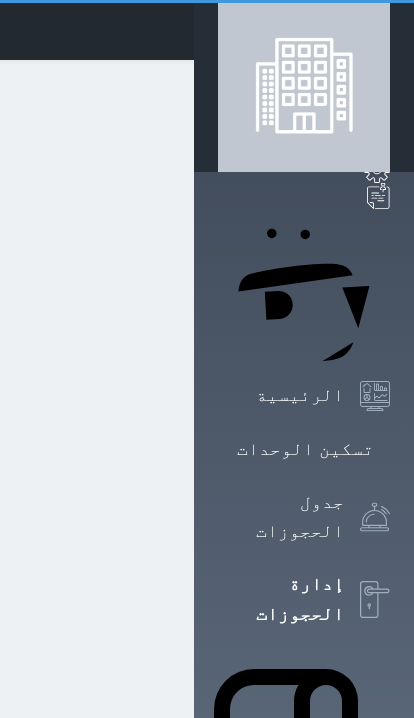 select on "open_all" 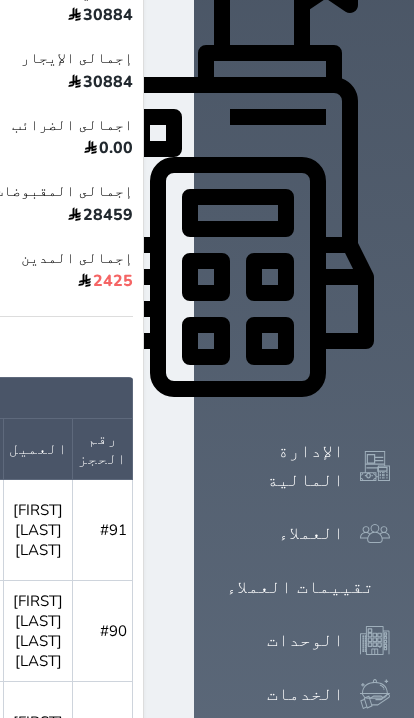 scroll, scrollTop: 755, scrollLeft: 0, axis: vertical 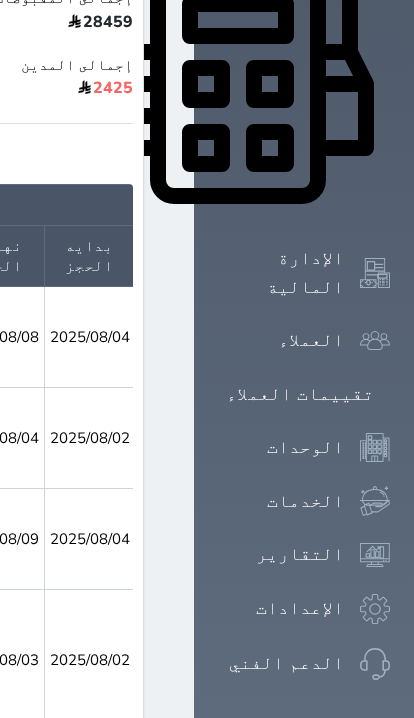 click 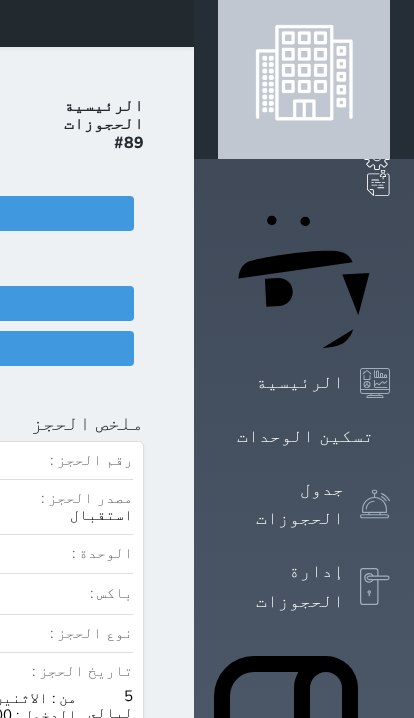 scroll, scrollTop: 0, scrollLeft: 0, axis: both 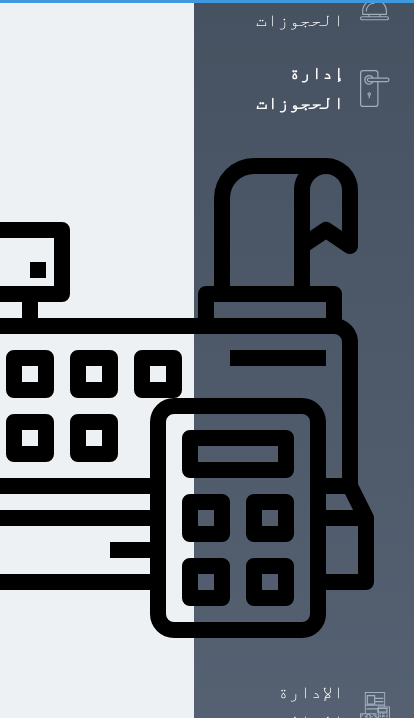 select on "open_all" 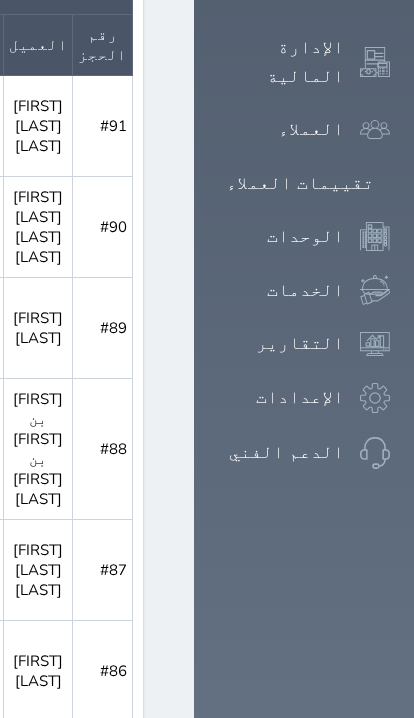 scroll, scrollTop: 1158, scrollLeft: 0, axis: vertical 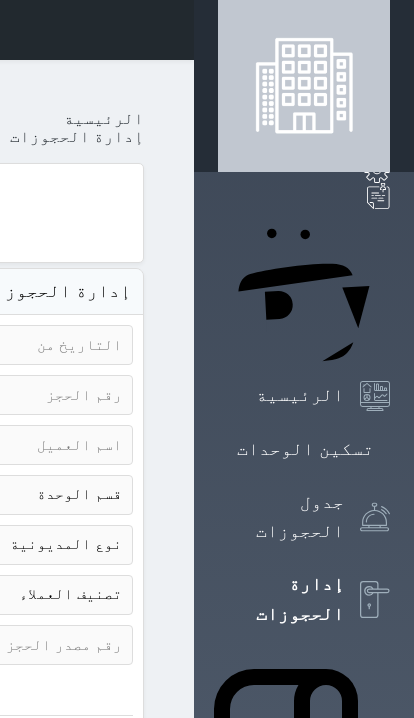 click at bounding box center [170, 30] 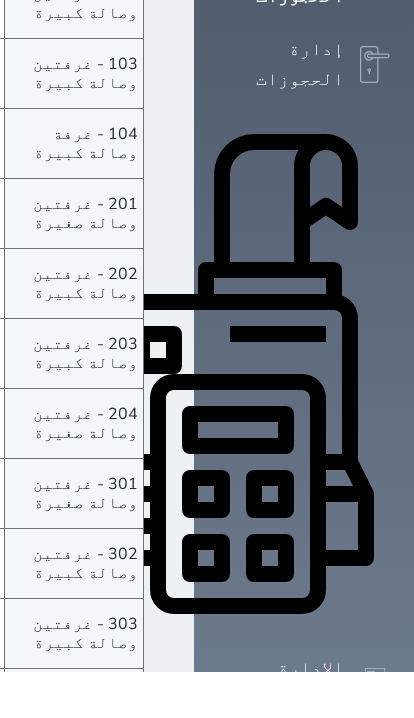 scroll, scrollTop: 488, scrollLeft: 0, axis: vertical 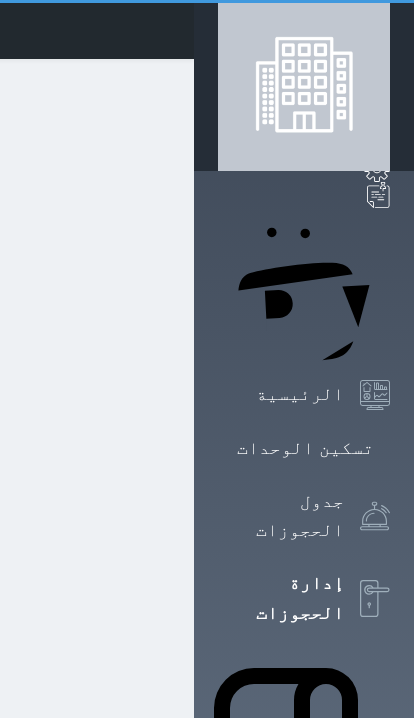 select on "open_all" 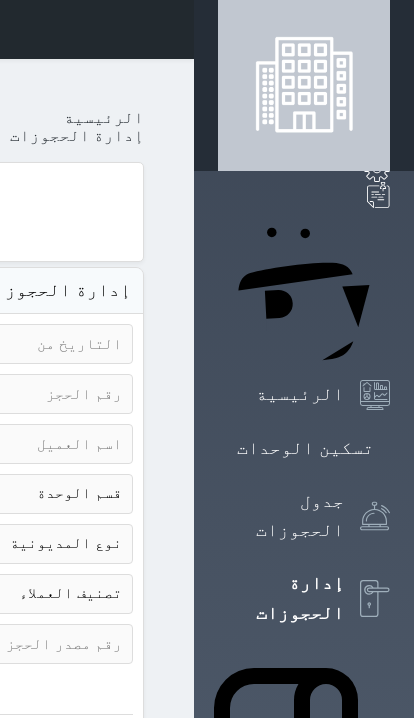 scroll, scrollTop: 0, scrollLeft: 0, axis: both 